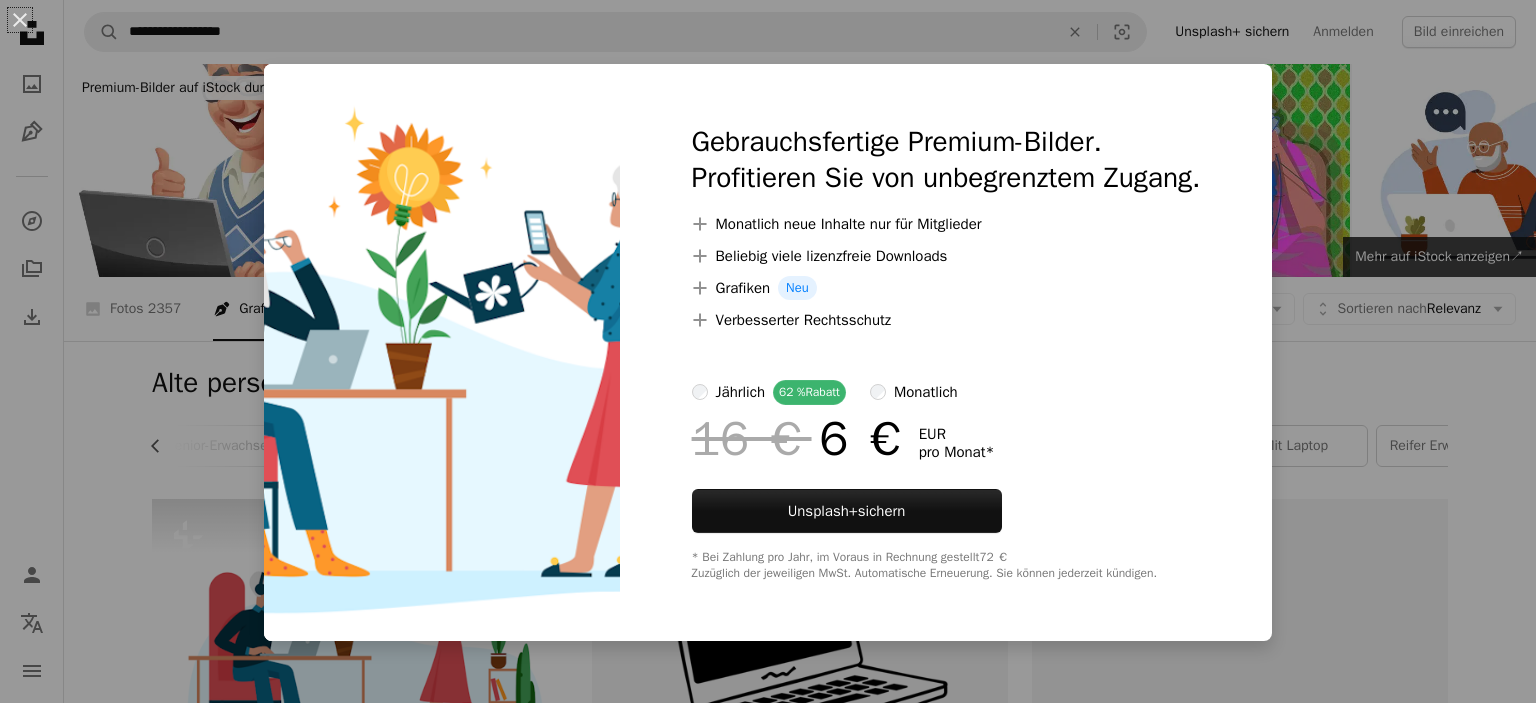 scroll, scrollTop: 317, scrollLeft: 0, axis: vertical 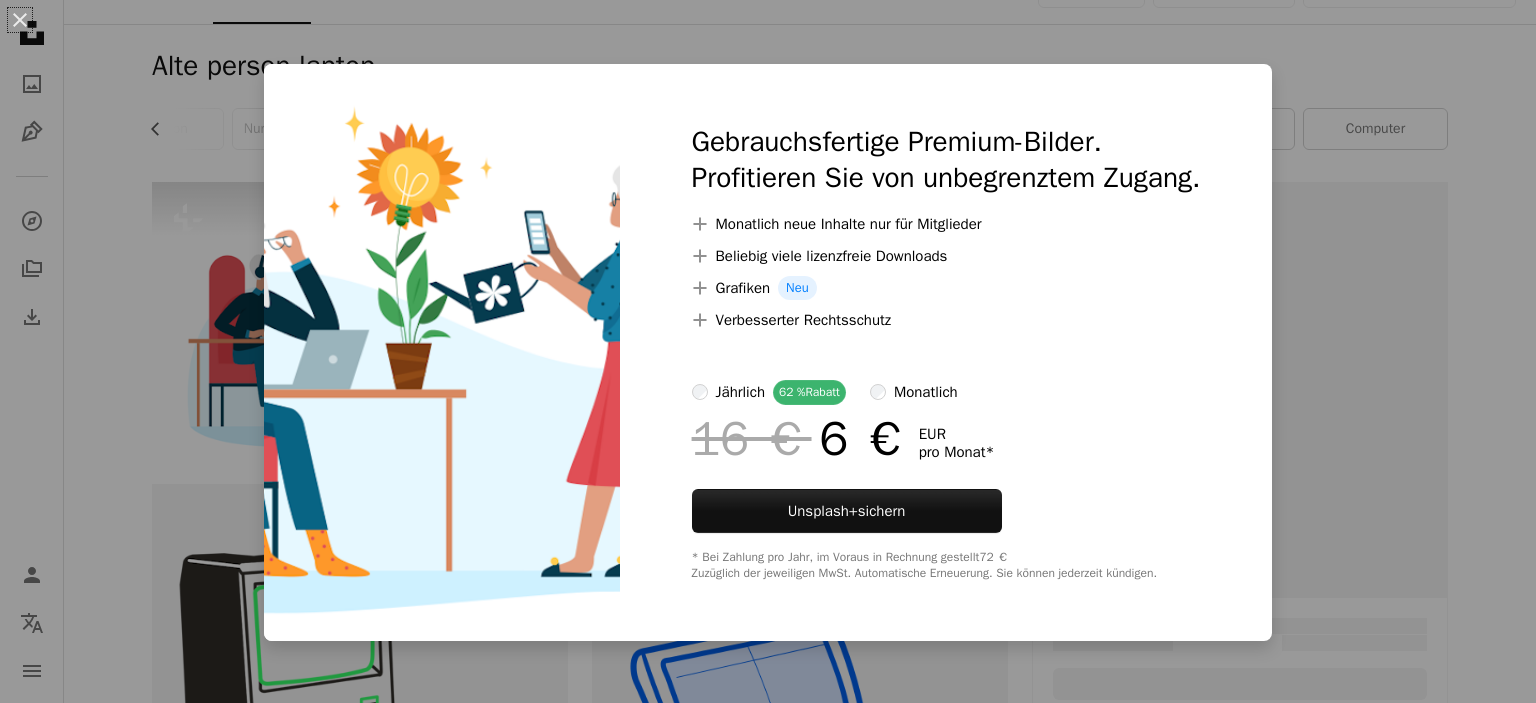 click on "An X shape Gebrauchsfertige Premium-Bilder. Profitieren Sie von unbegrenztem Zugang. A plus sign Monatlich neue Inhalte nur für Mitglieder A plus sign Beliebig viele lizenzfreie Downloads A plus sign Grafiken  Neu A plus sign Verbesserter Rechtsschutz jährlich 62 %  Rabatt monatlich 16 €   6 € EUR pro Monat * Unsplash+  sichern * Bei Zahlung pro Jahr, im Voraus in Rechnung gestellt  72 € Zuzüglich der jeweiligen MwSt. Automatische Erneuerung. Sie können jederzeit kündigen." at bounding box center (768, 351) 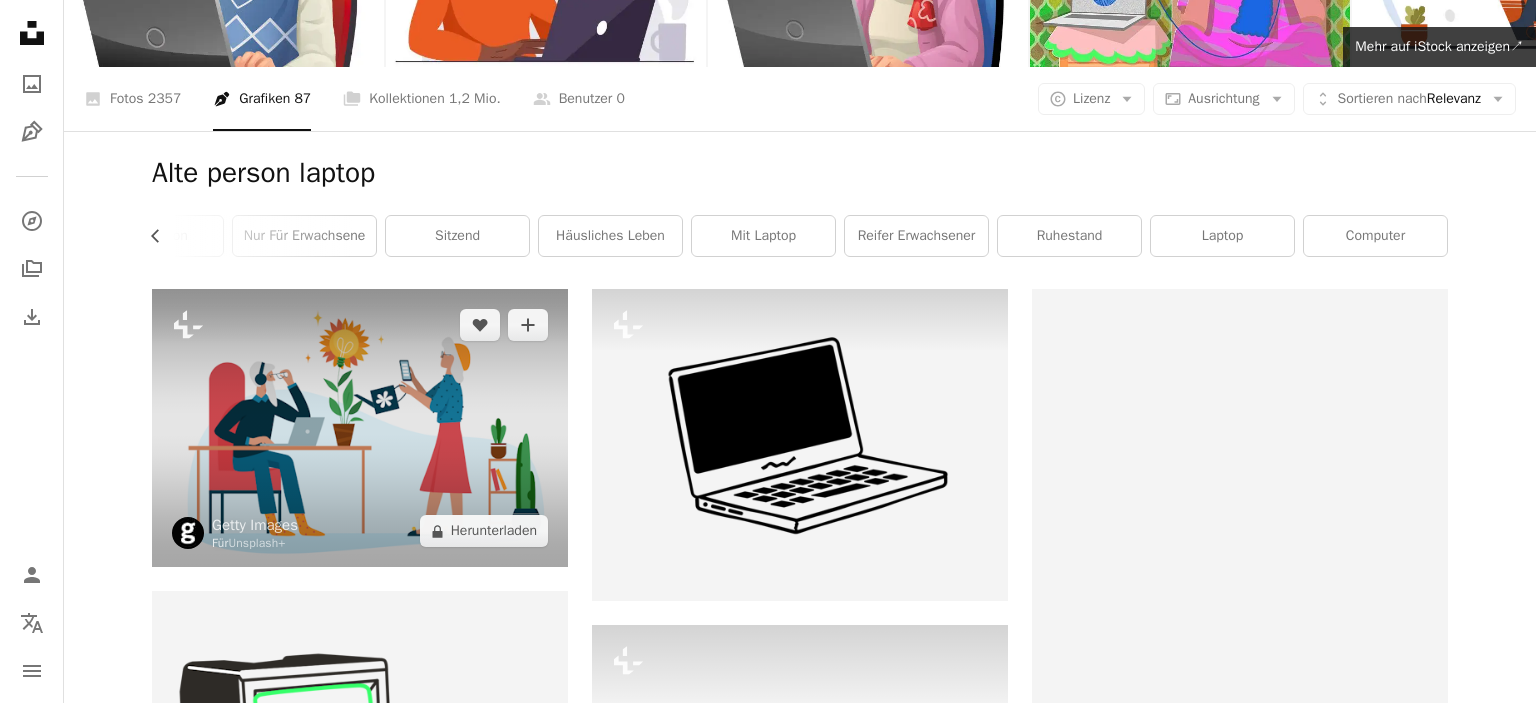 scroll, scrollTop: 211, scrollLeft: 0, axis: vertical 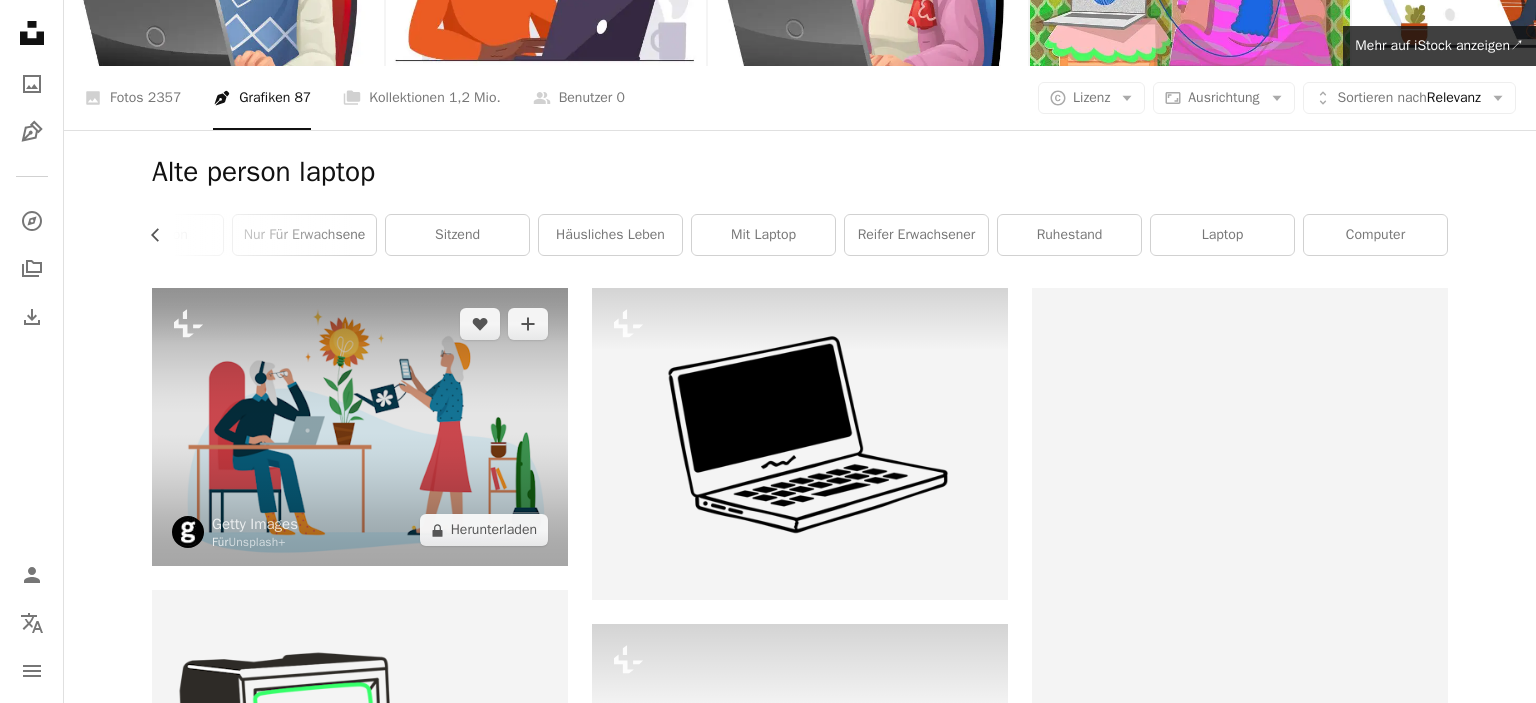 click at bounding box center (360, 427) 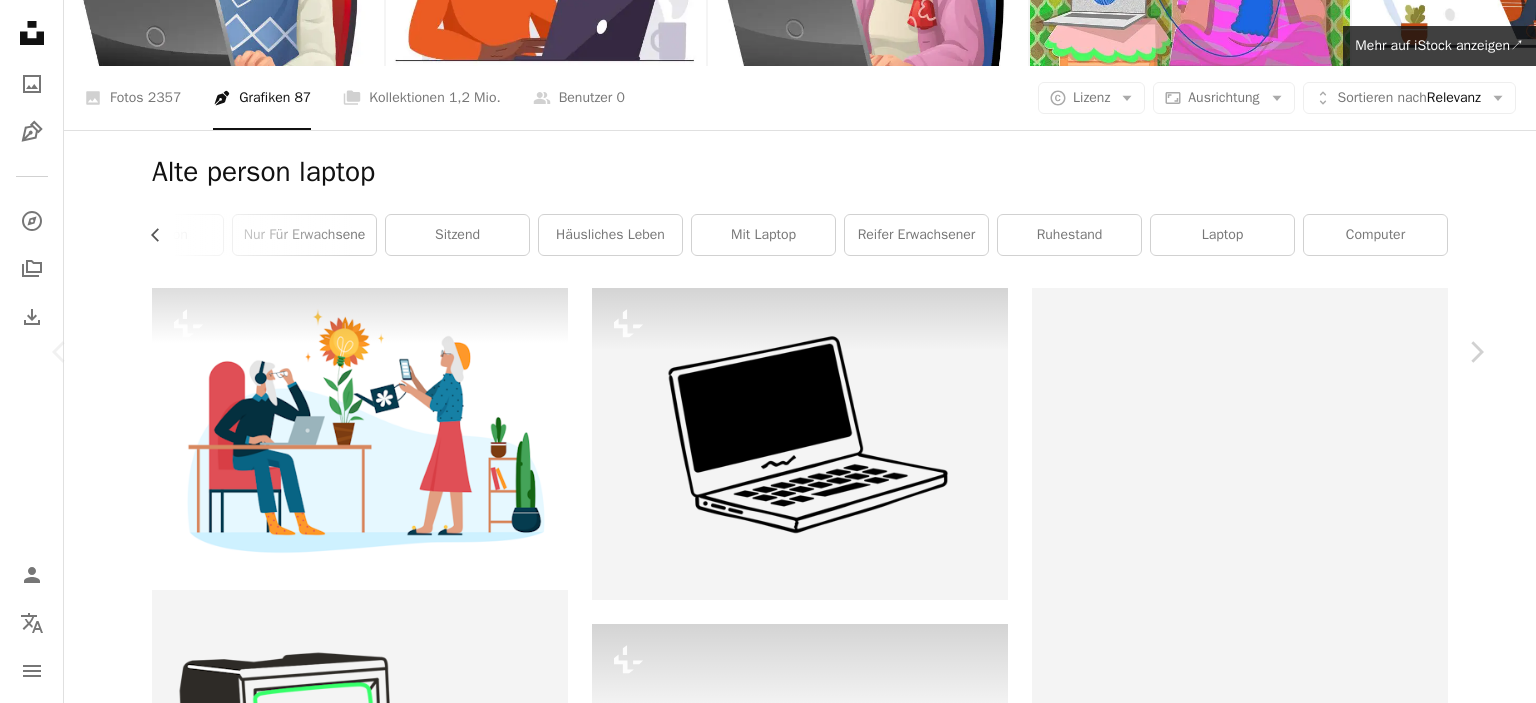 scroll, scrollTop: 120, scrollLeft: 0, axis: vertical 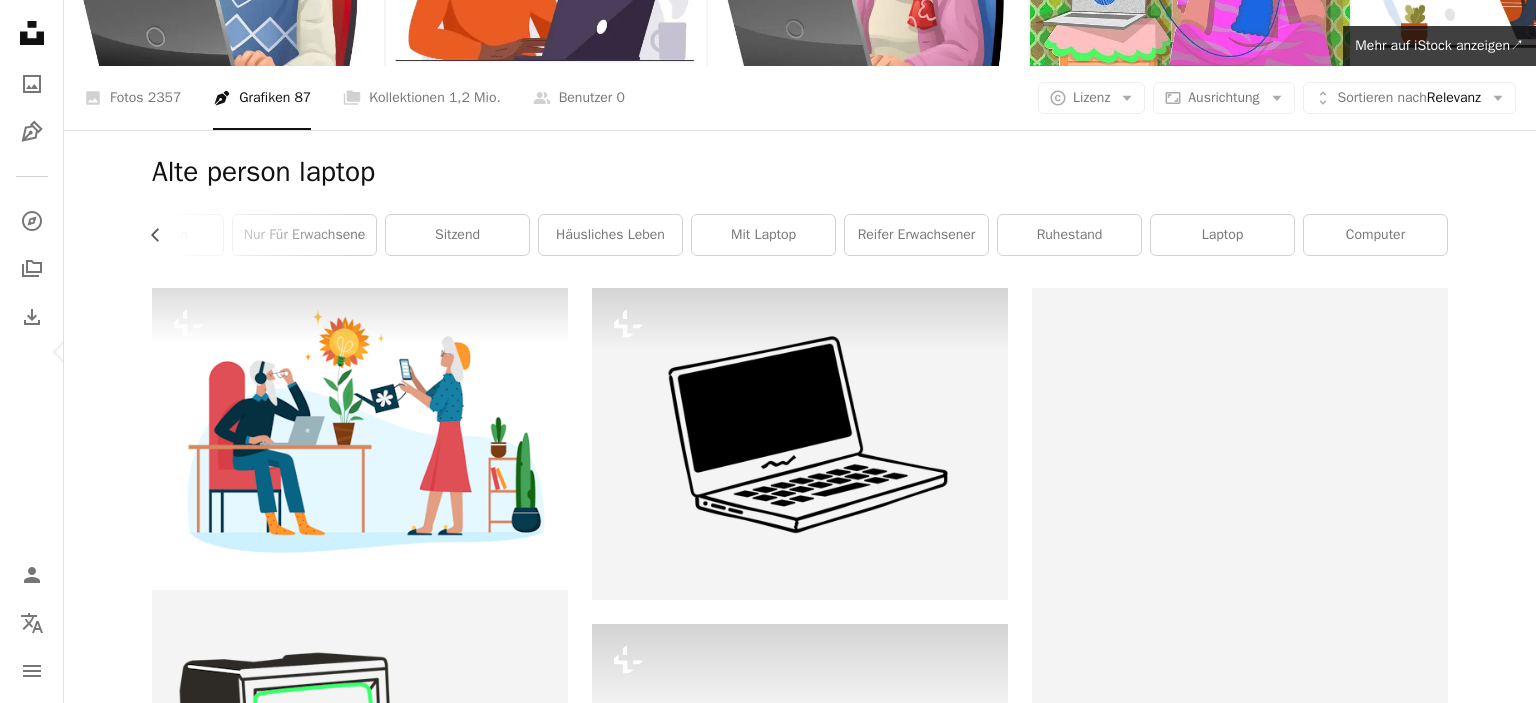 click on "Chevron right" at bounding box center (1476, 352) 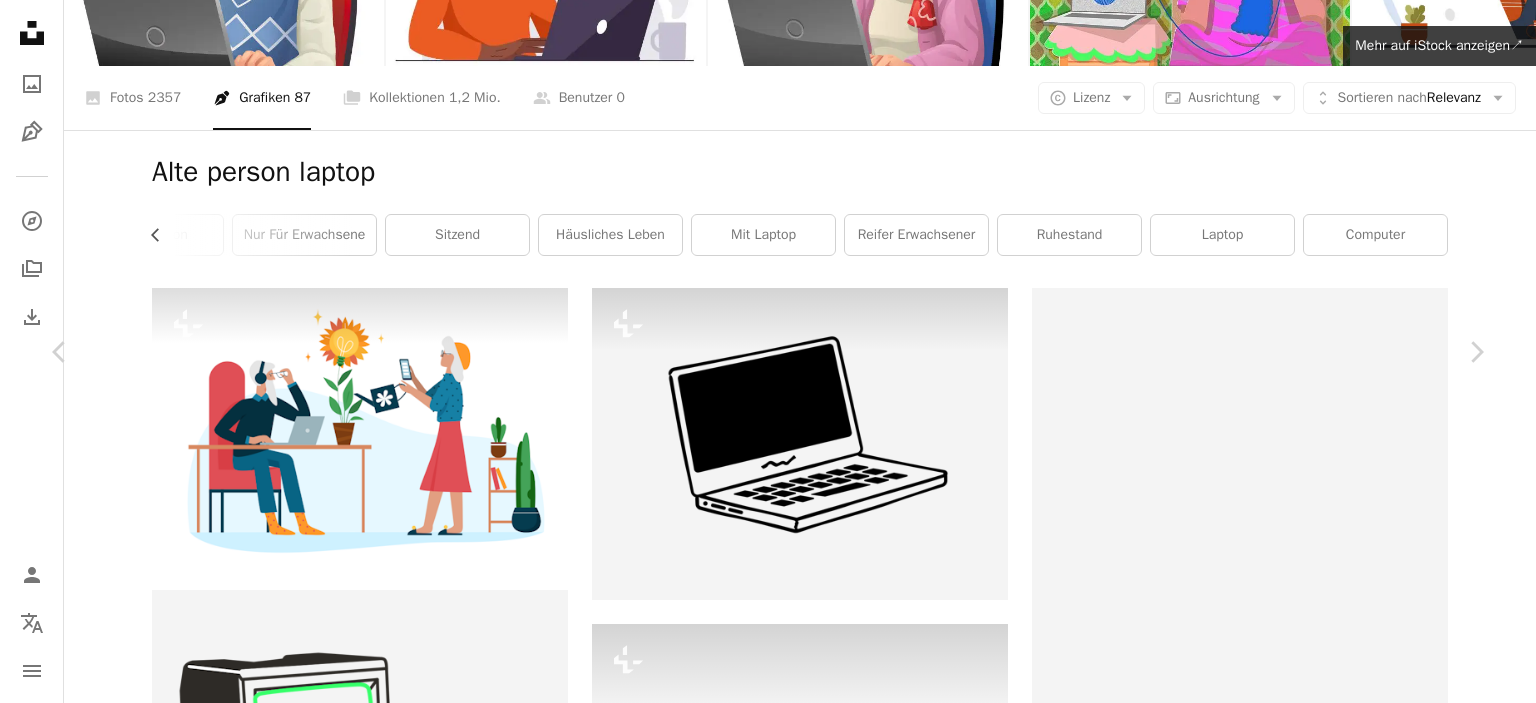 scroll, scrollTop: 0, scrollLeft: 0, axis: both 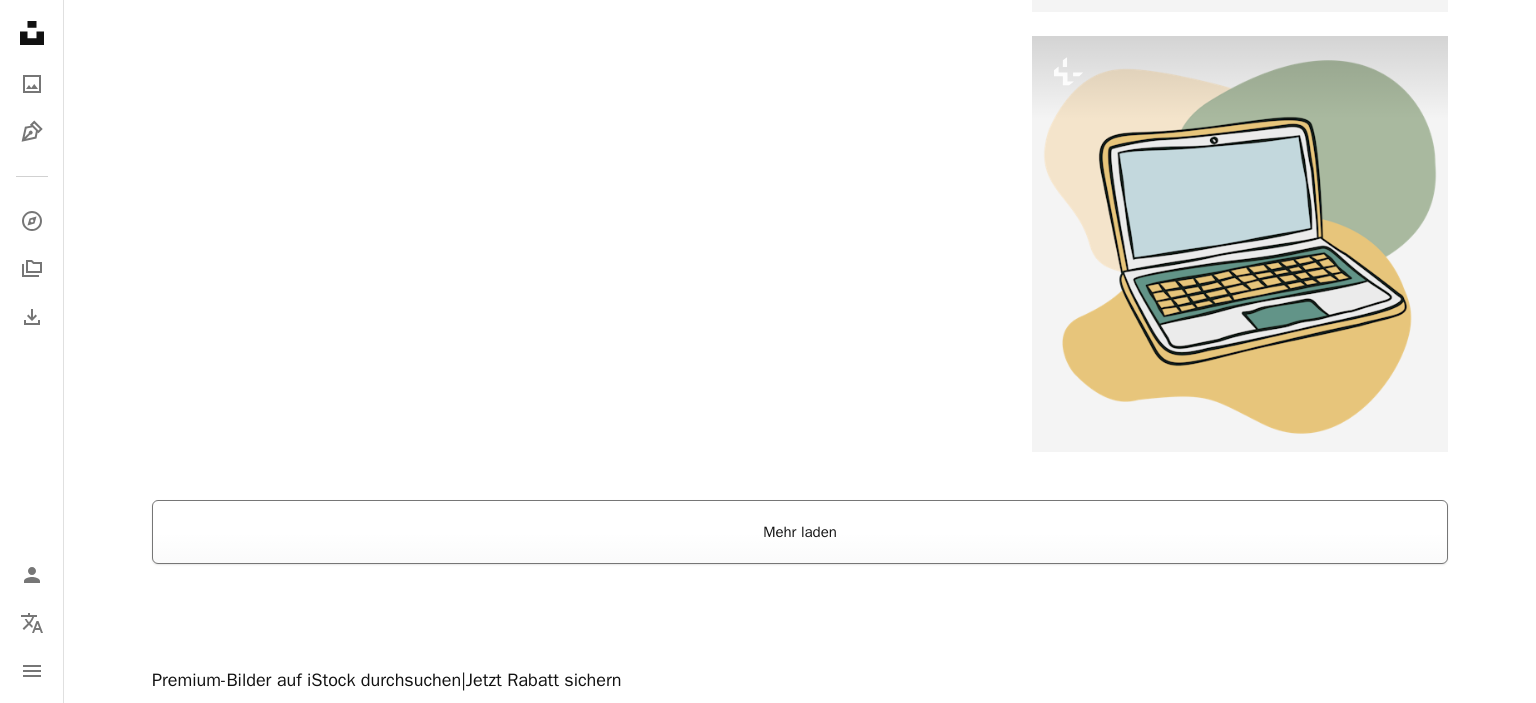 click on "Mehr laden" at bounding box center (800, 532) 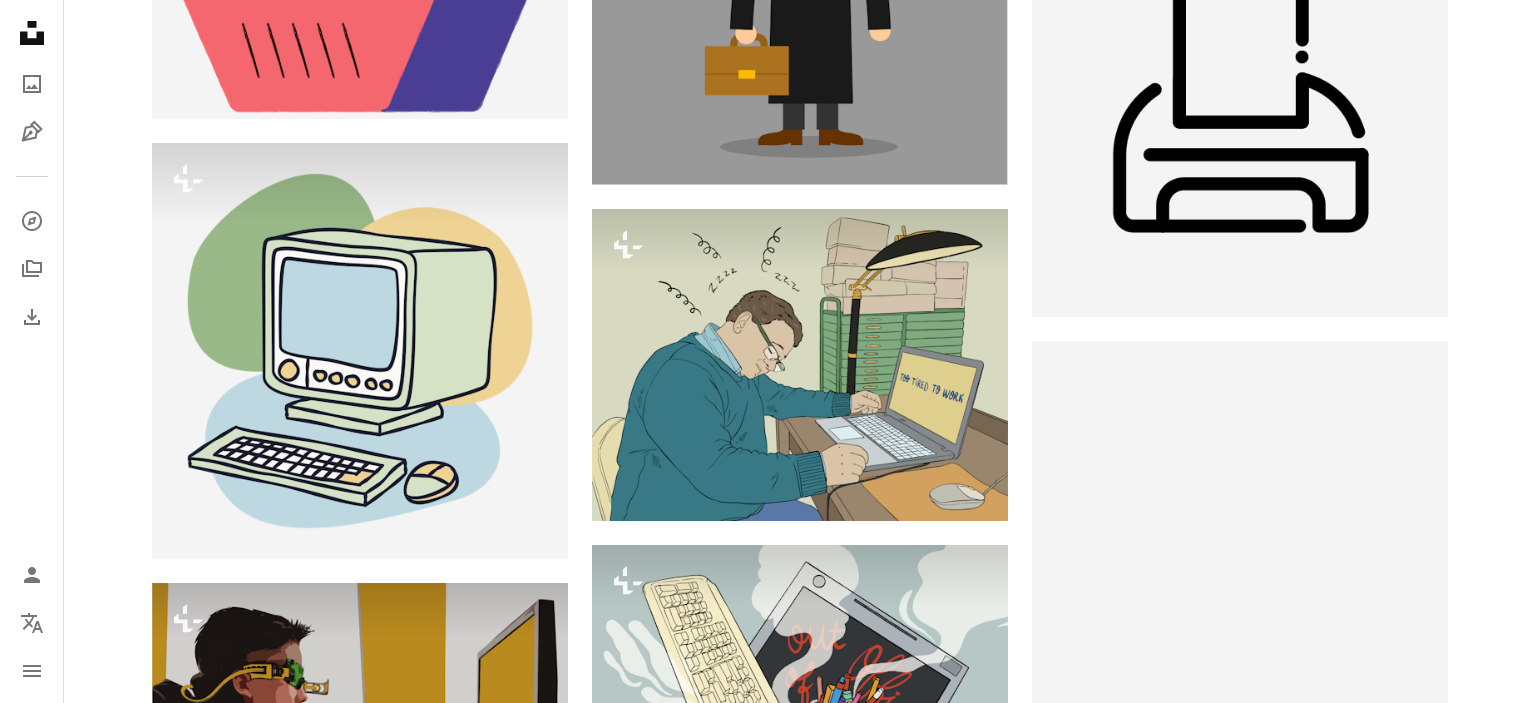 scroll, scrollTop: 8764, scrollLeft: 0, axis: vertical 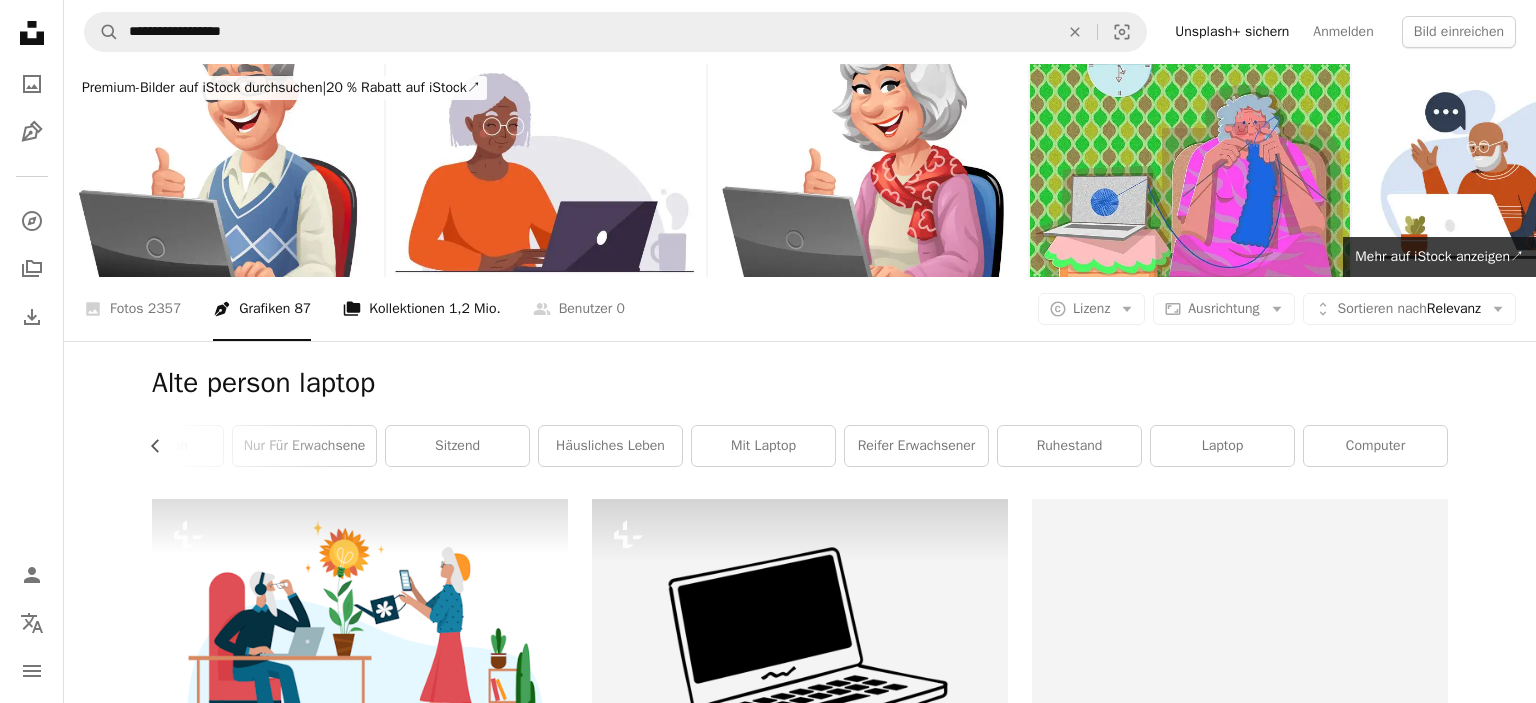 click on "A stack of folders Kollektionen   1,2 Mio." at bounding box center (421, 309) 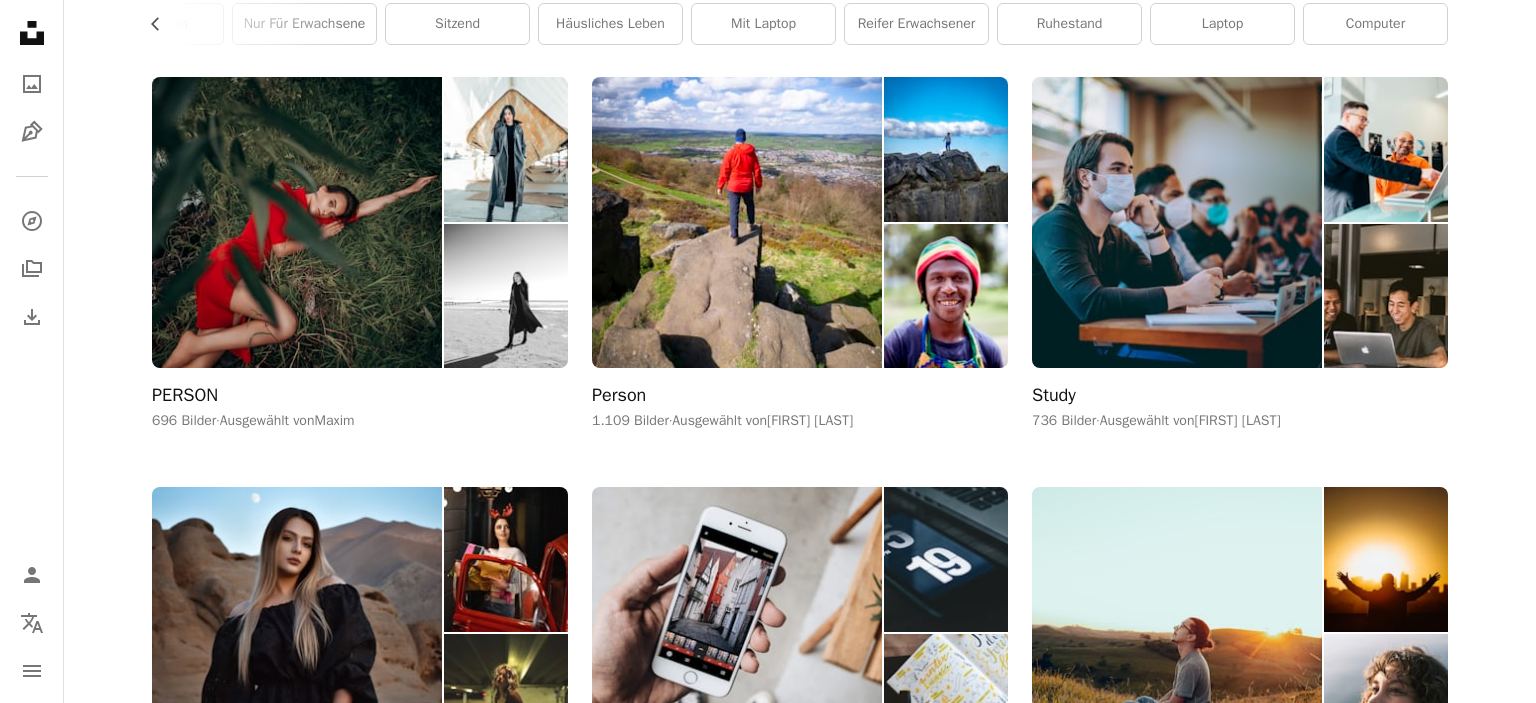 scroll, scrollTop: 0, scrollLeft: 0, axis: both 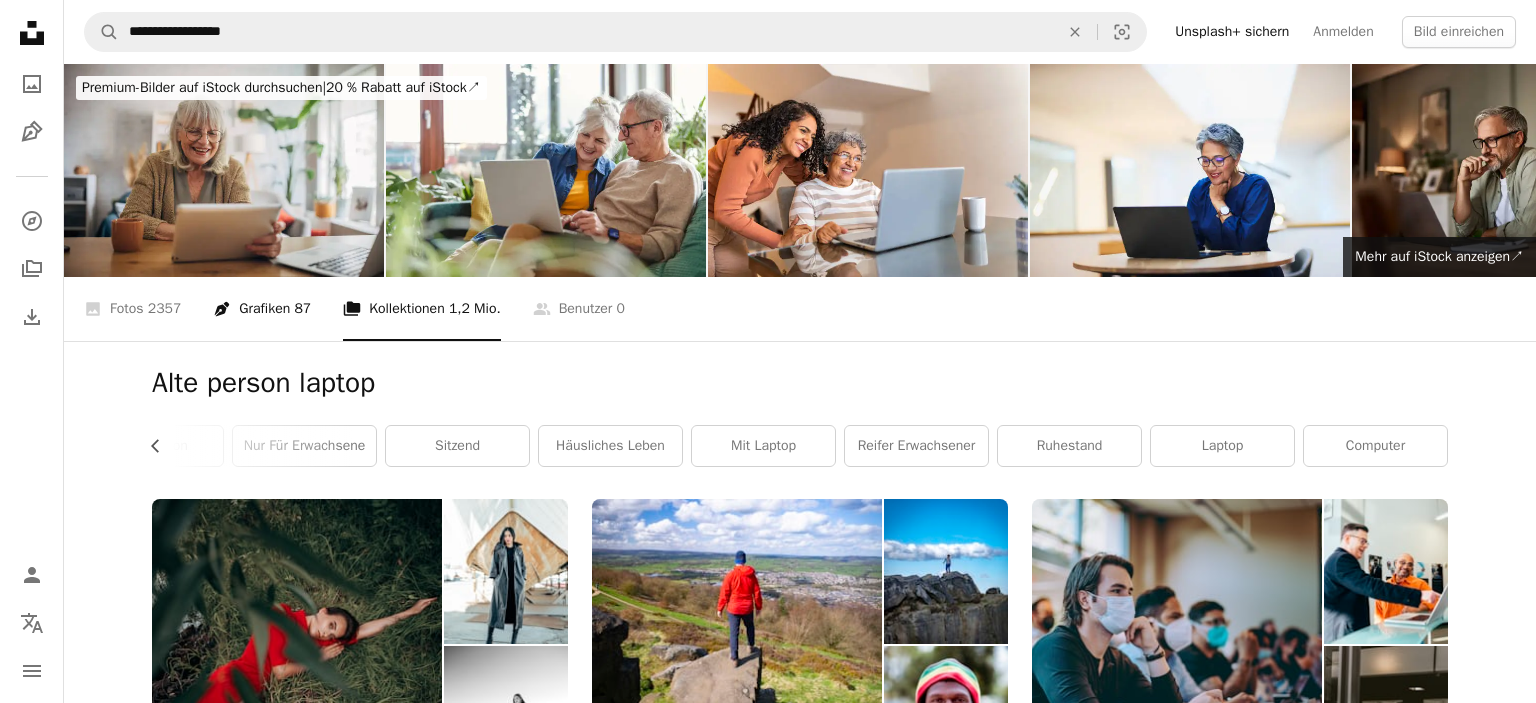 click on "Pen Tool Grafiken   87" at bounding box center [262, 309] 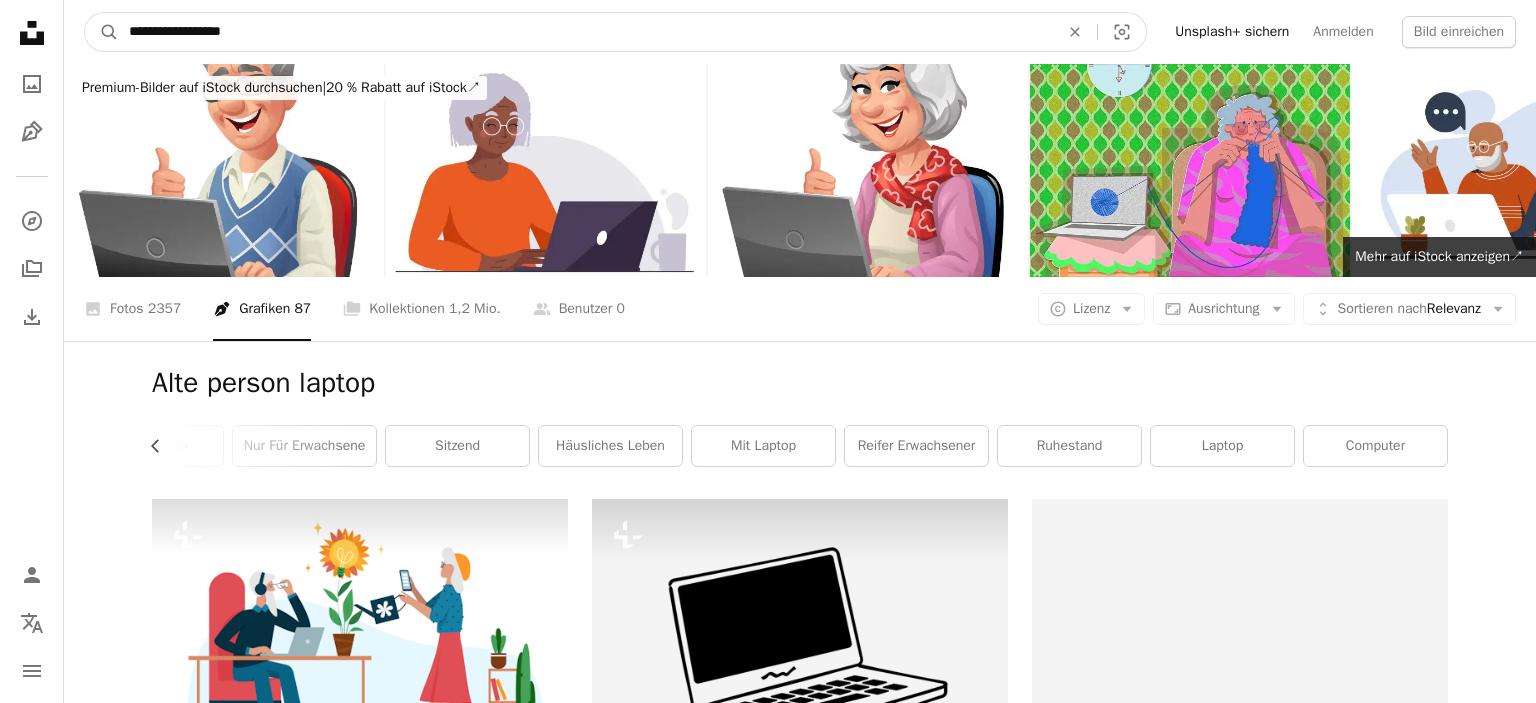drag, startPoint x: 258, startPoint y: 33, endPoint x: 202, endPoint y: 37, distance: 56.142673 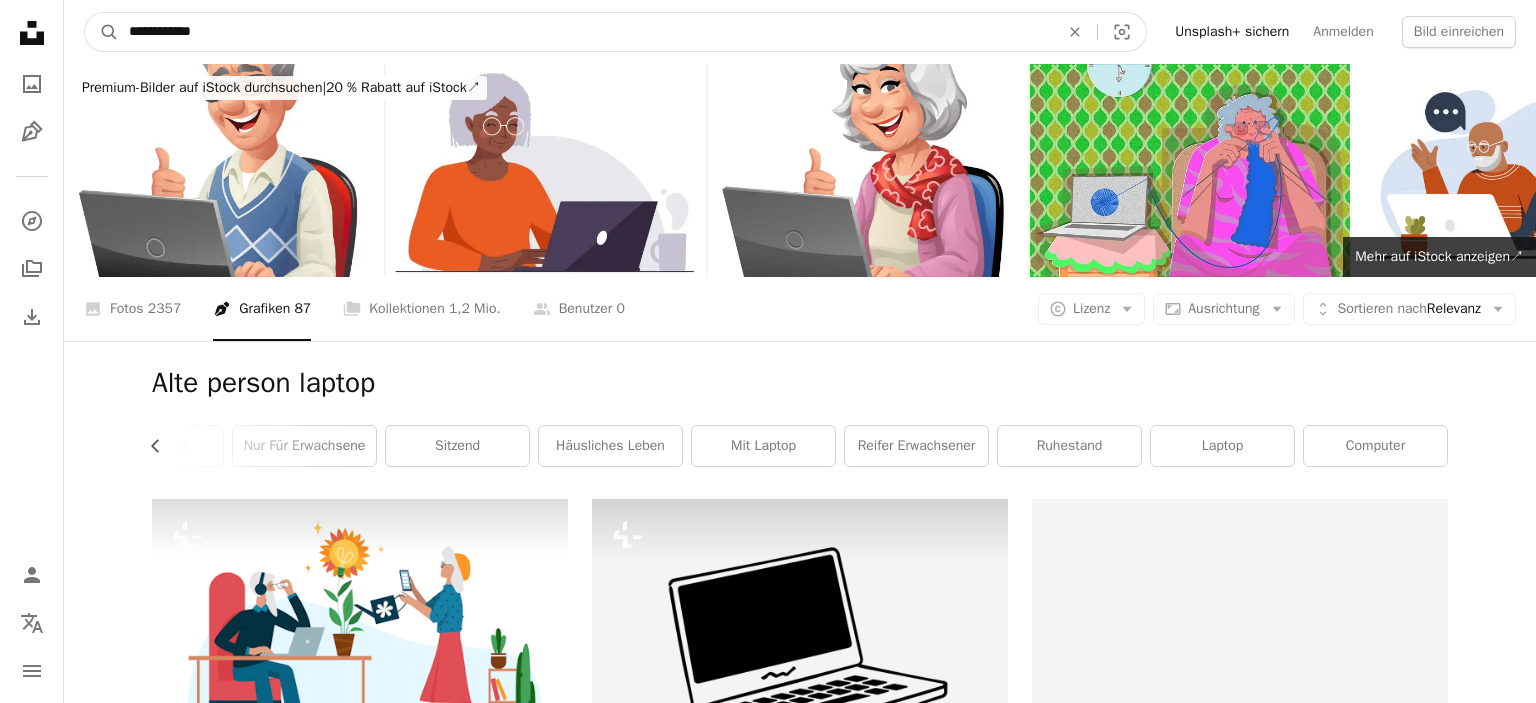 type on "**********" 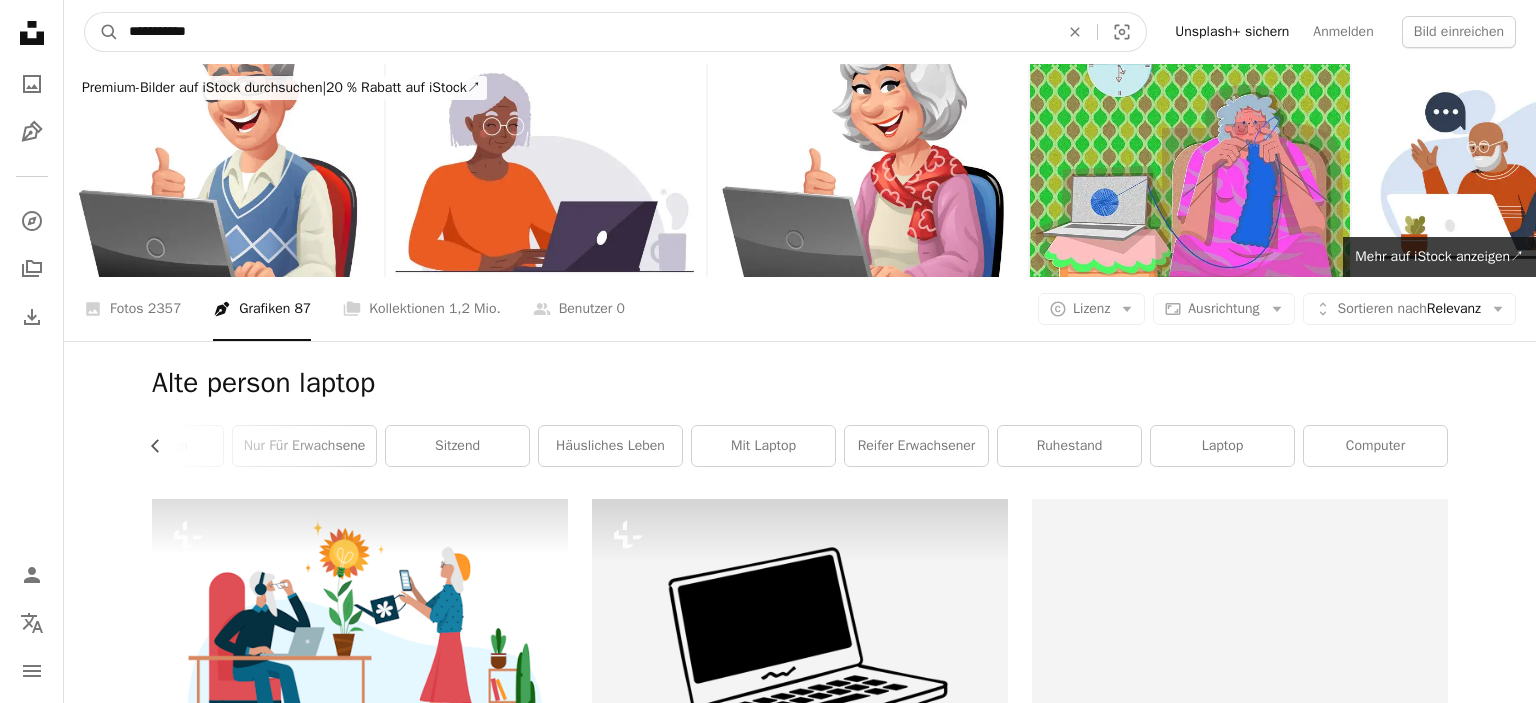 click on "A magnifying glass" at bounding box center (102, 32) 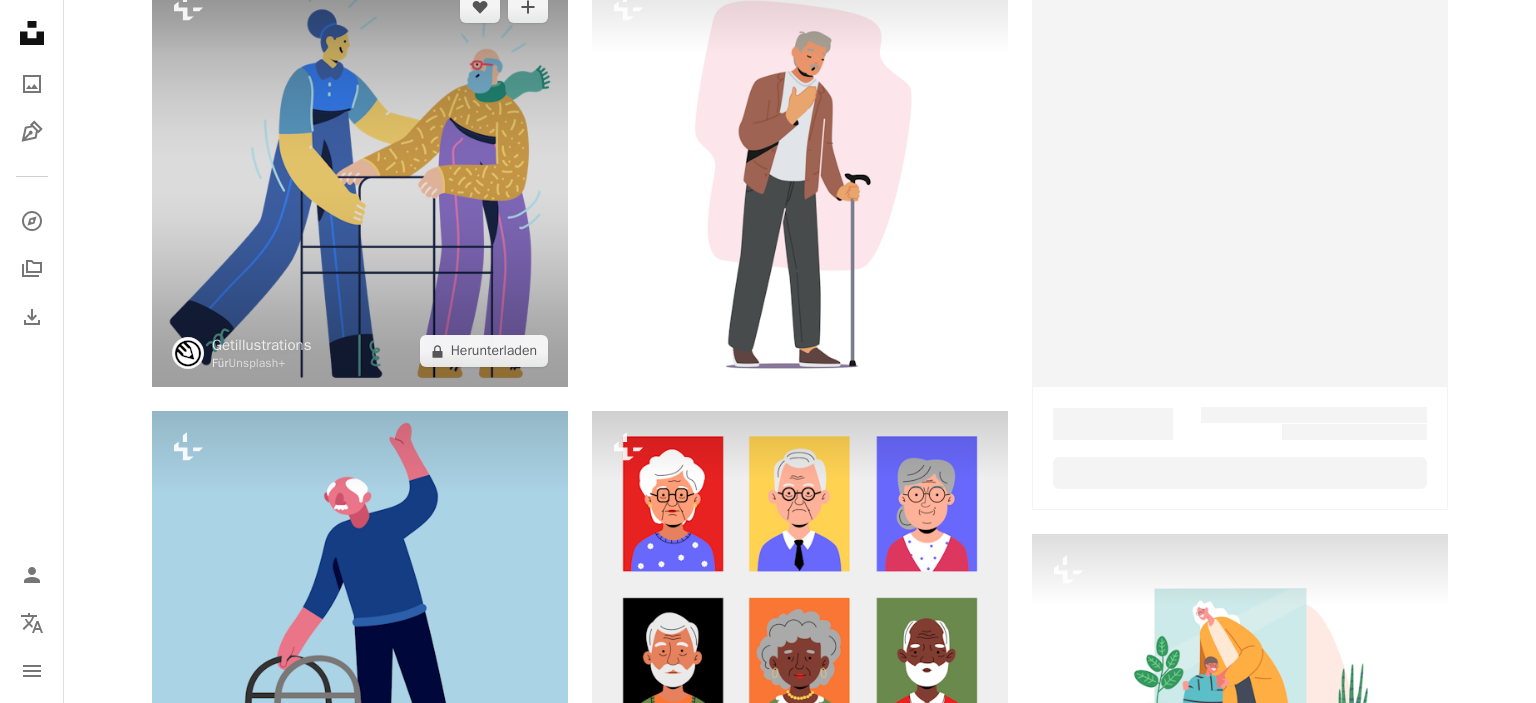 scroll, scrollTop: 105, scrollLeft: 0, axis: vertical 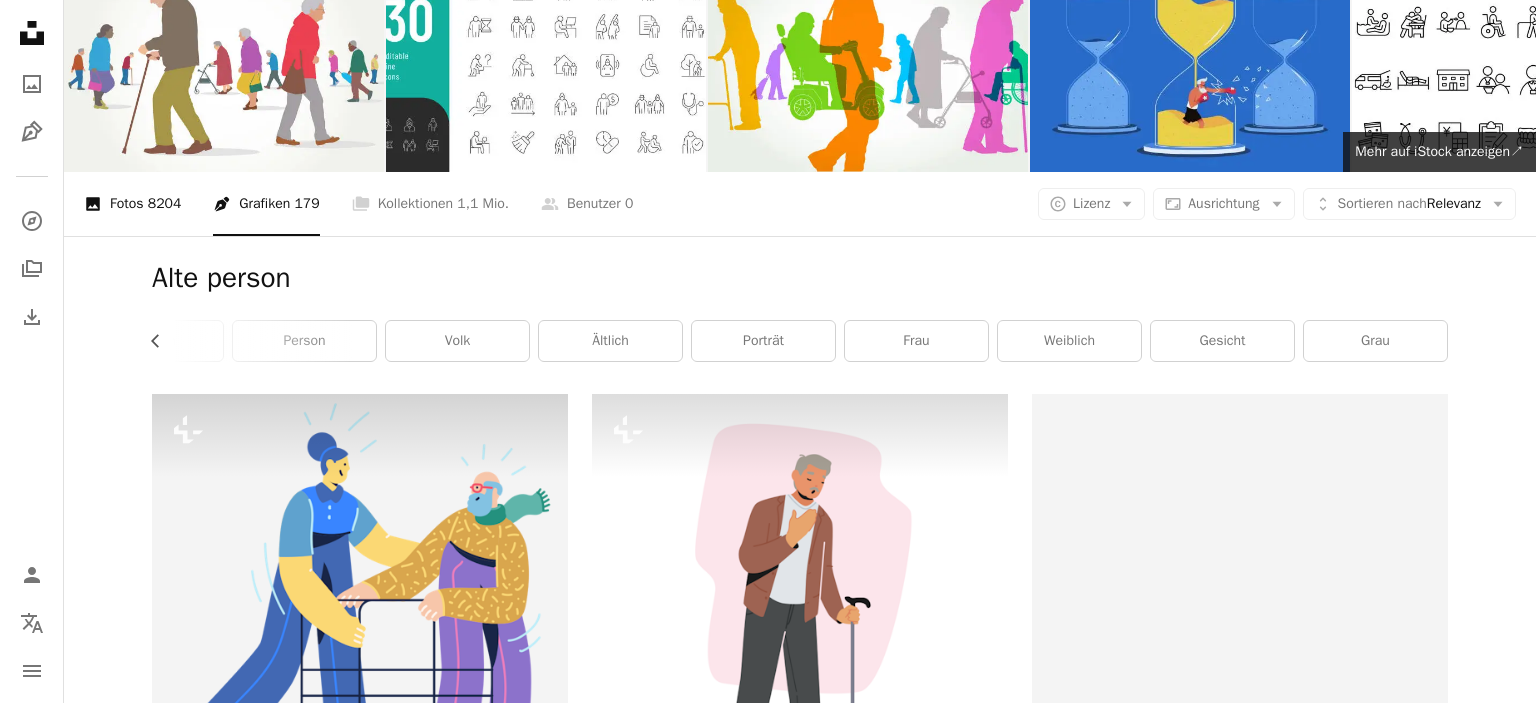 click on "A photo Fotos   8204" at bounding box center [132, 204] 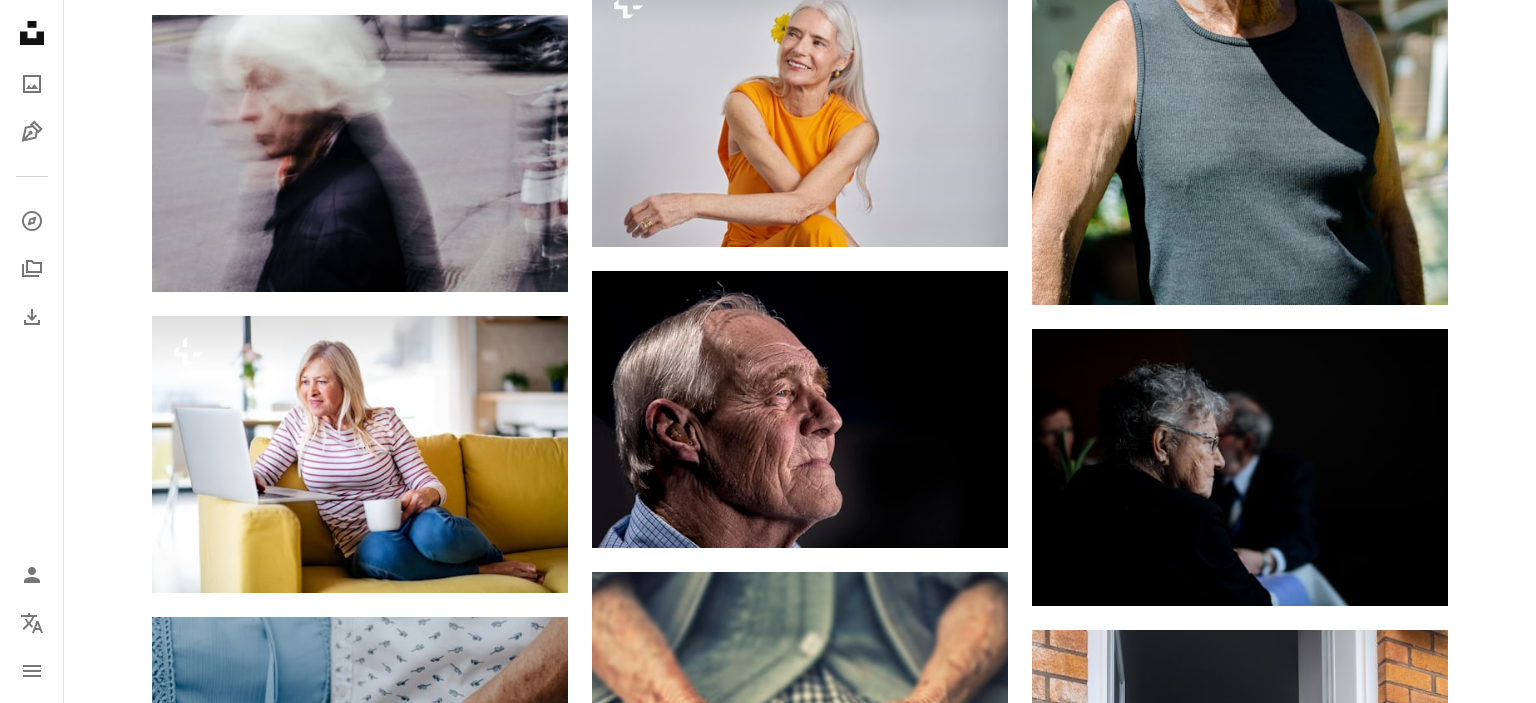 scroll, scrollTop: 2006, scrollLeft: 0, axis: vertical 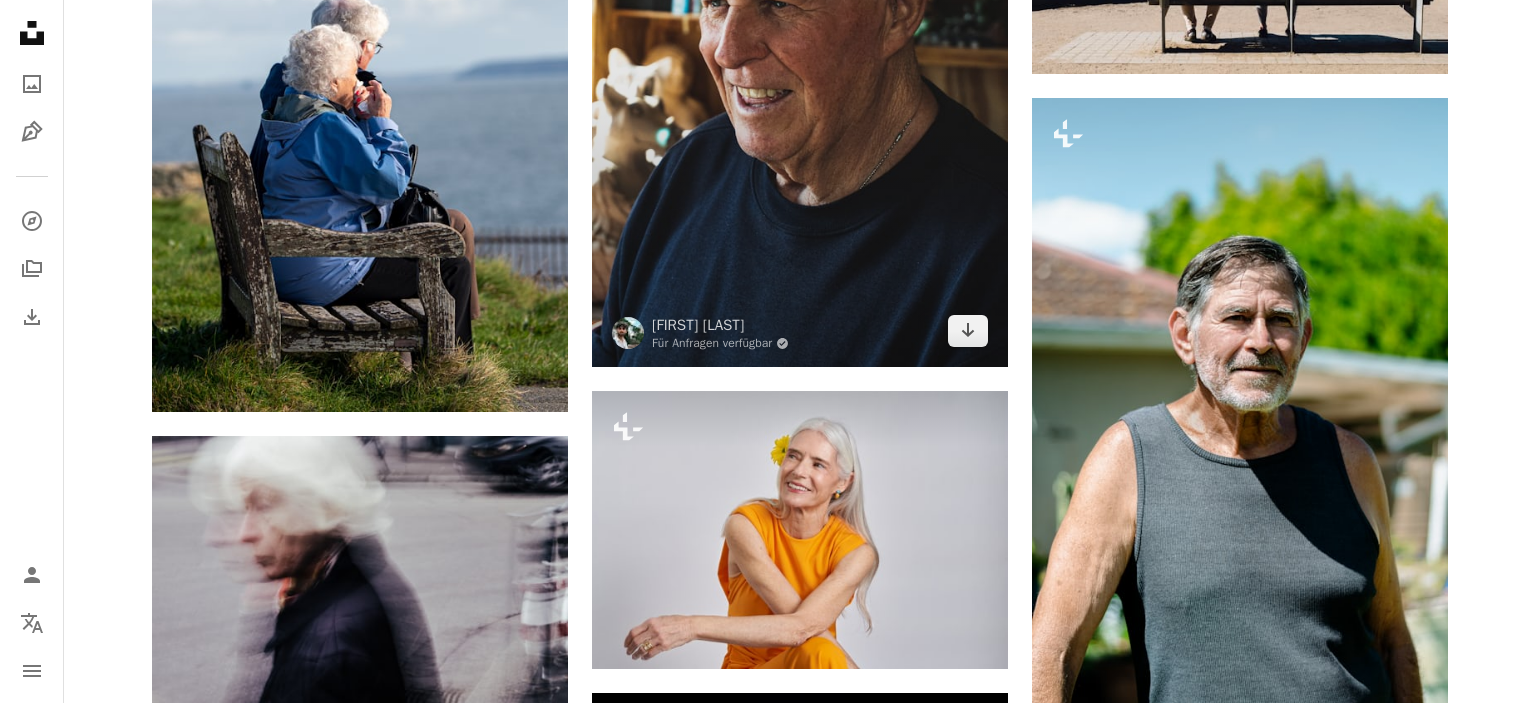 click at bounding box center [800, 55] 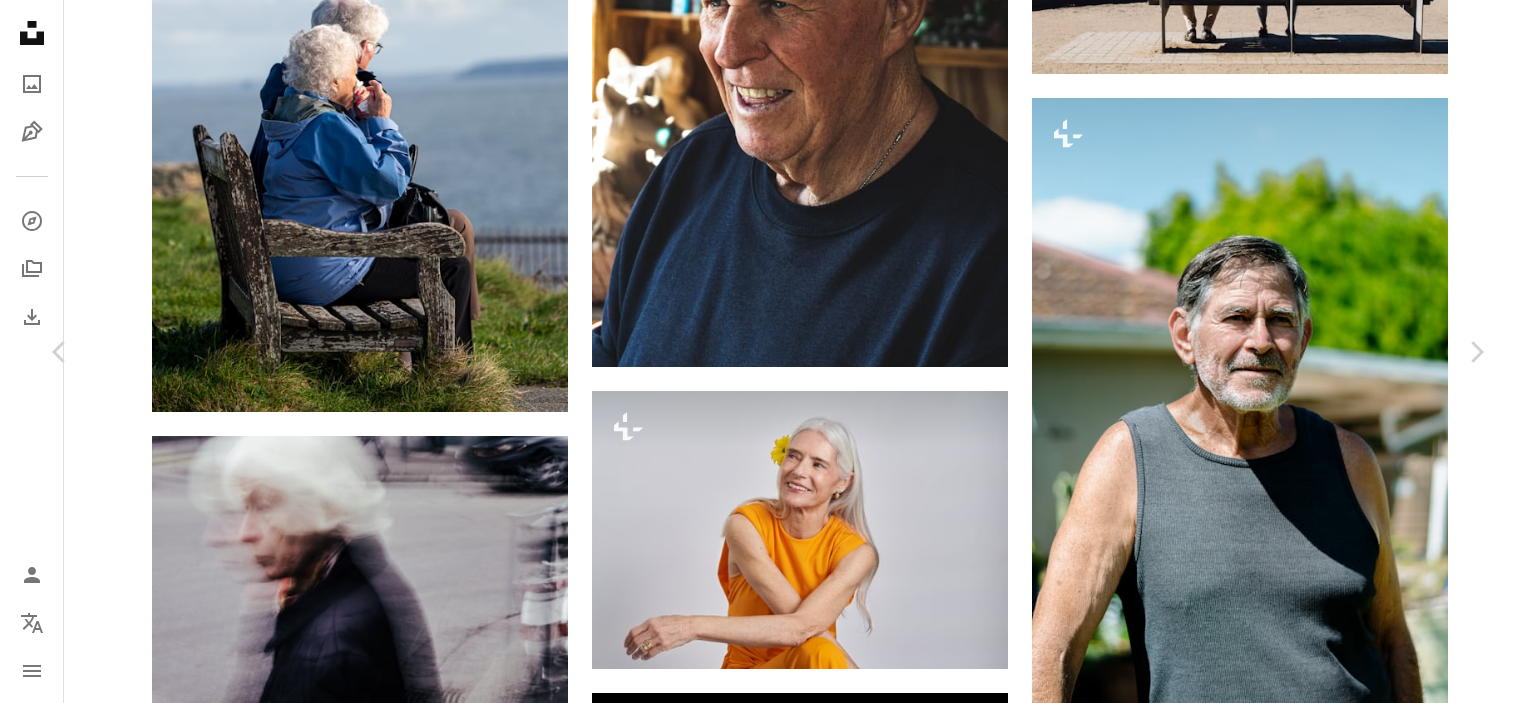 click on "An X shape" at bounding box center (20, 20) 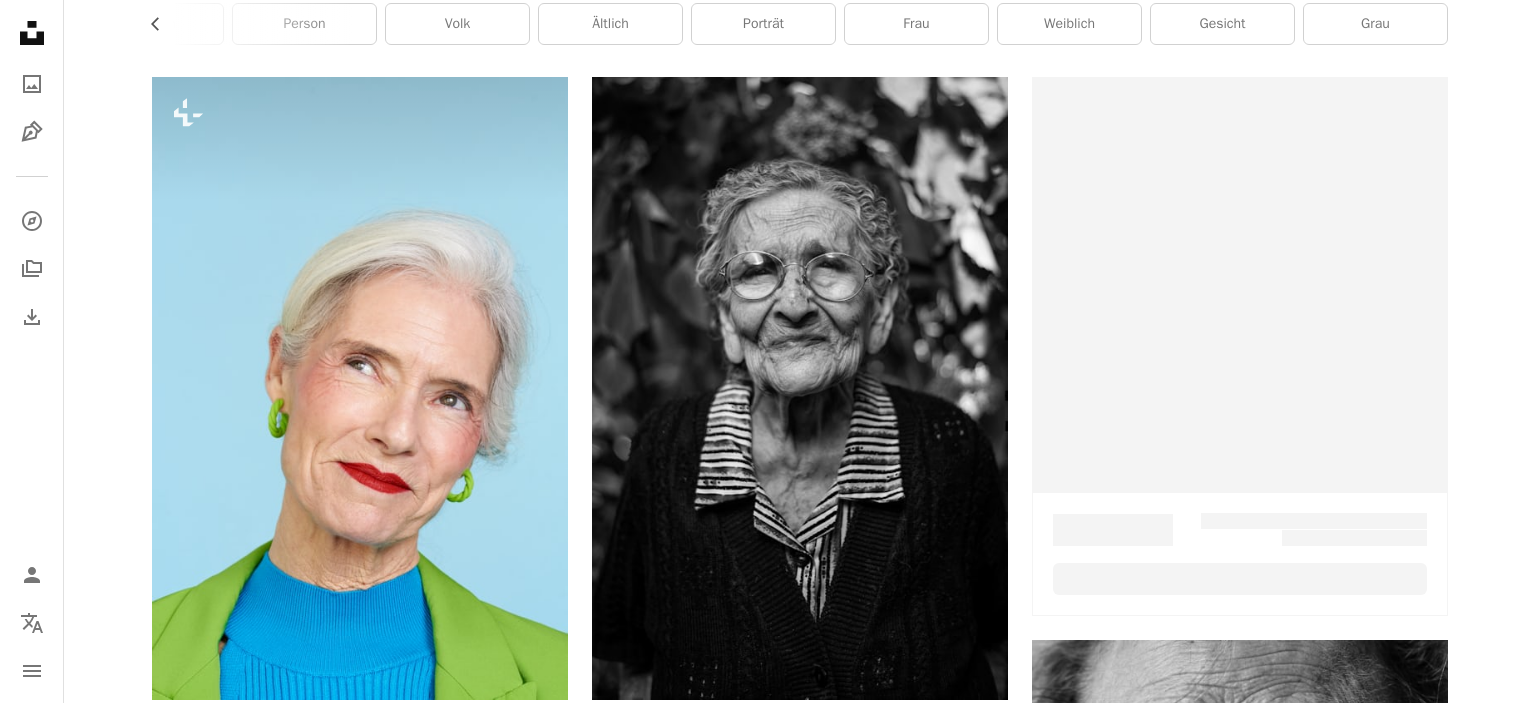 scroll, scrollTop: 0, scrollLeft: 0, axis: both 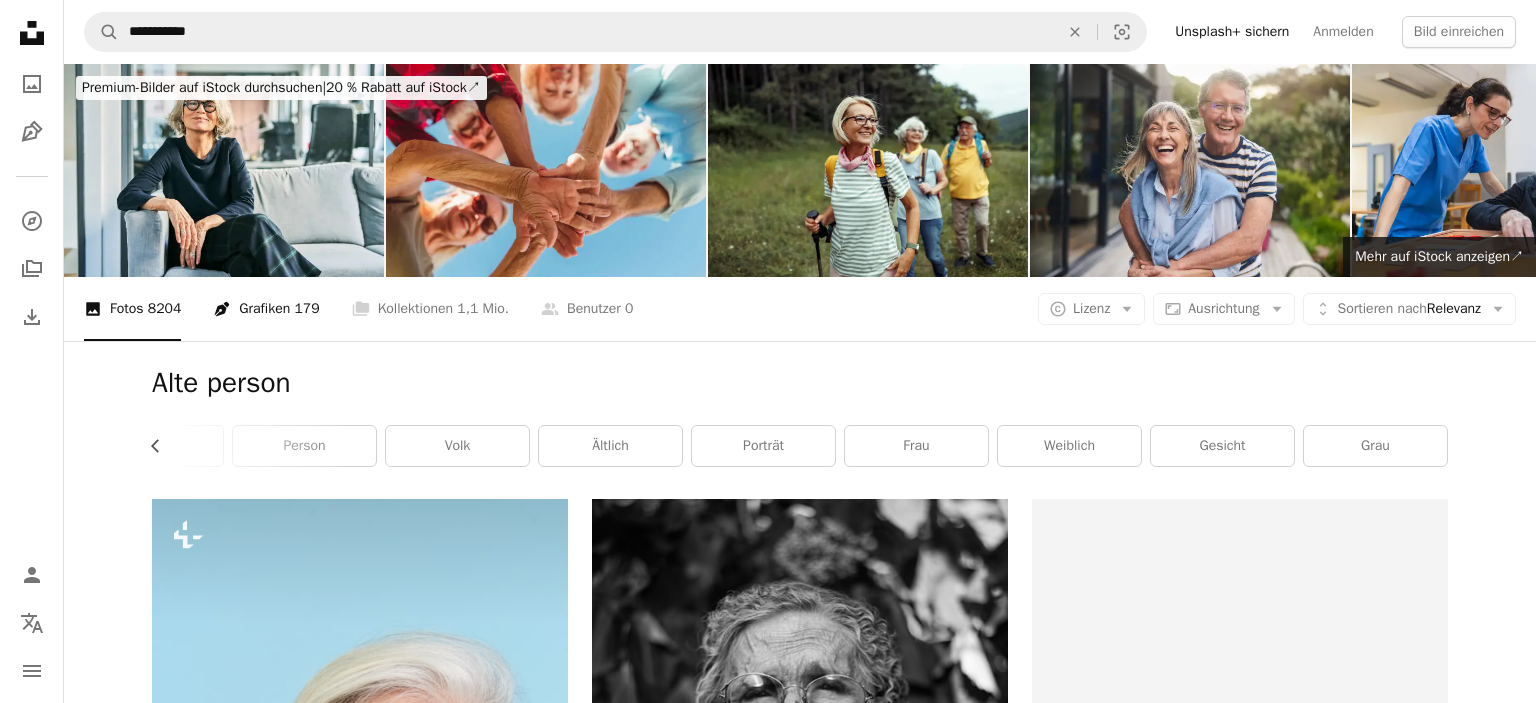 click on "Pen Tool Grafiken   179" at bounding box center [266, 309] 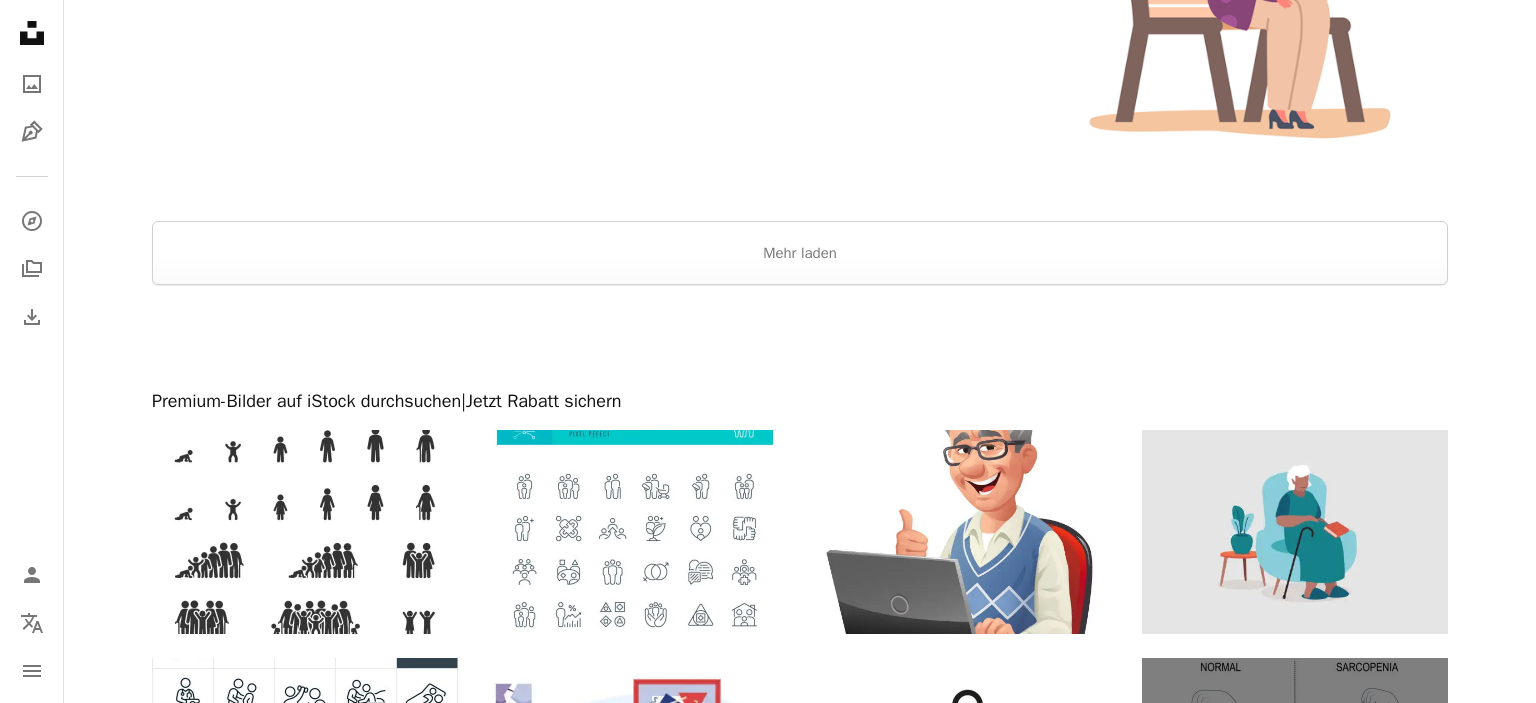 scroll, scrollTop: 3484, scrollLeft: 0, axis: vertical 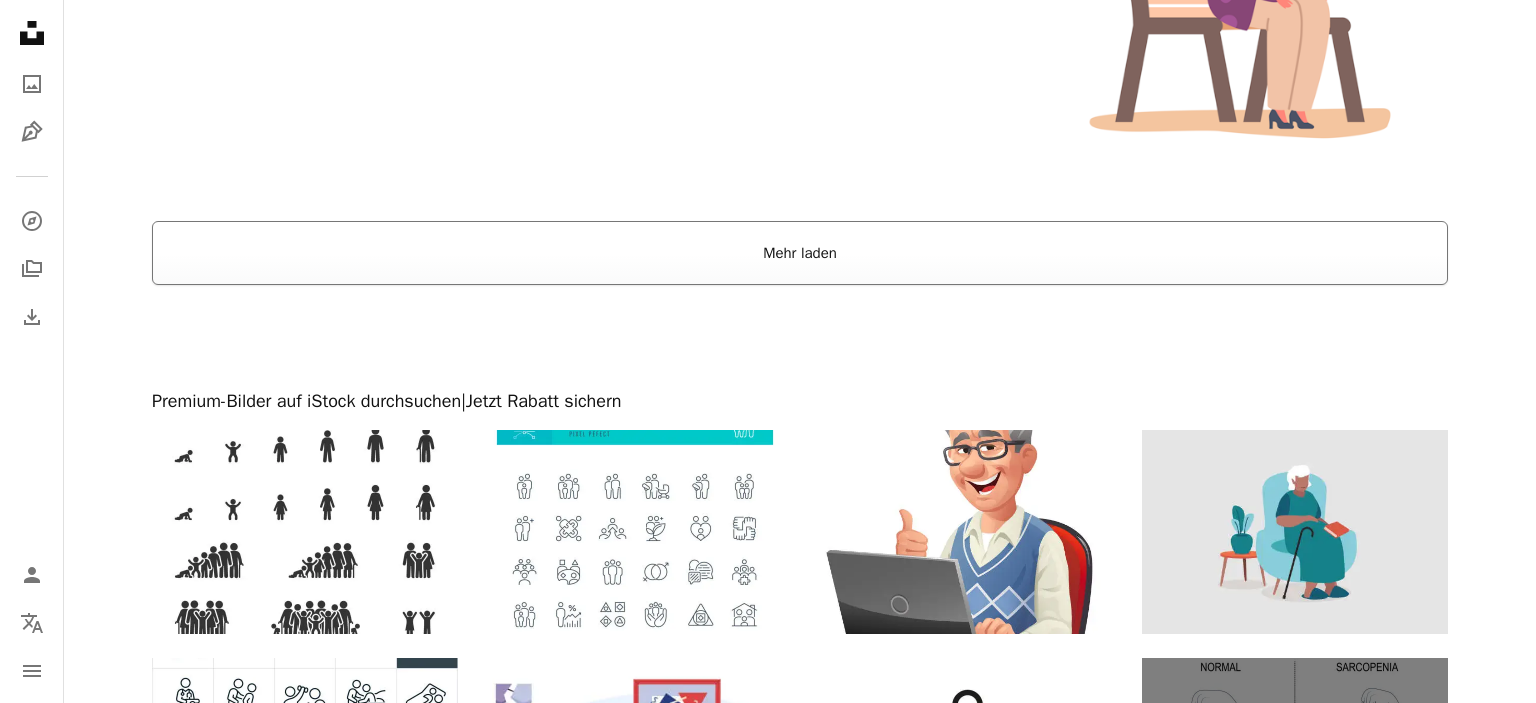 click on "Mehr laden" at bounding box center (800, 253) 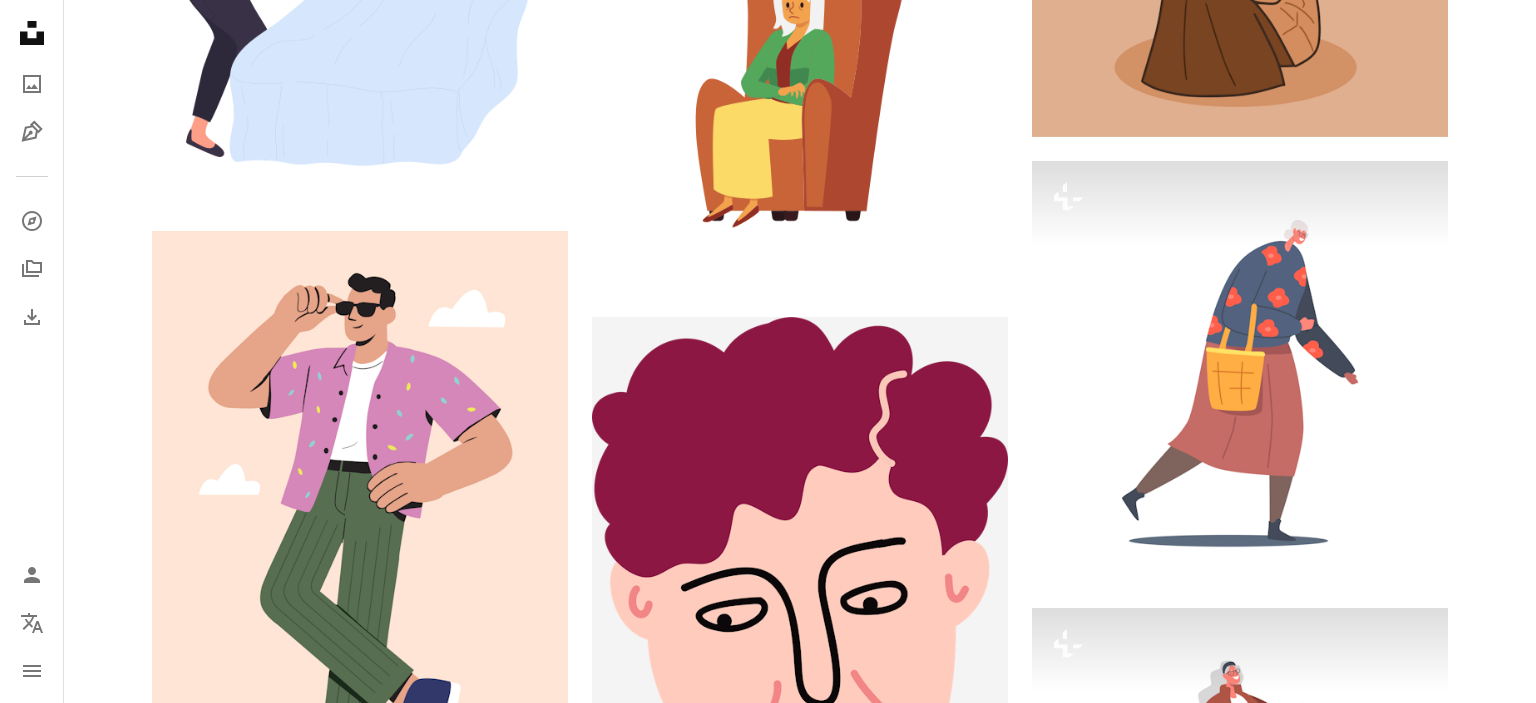 scroll, scrollTop: 6230, scrollLeft: 0, axis: vertical 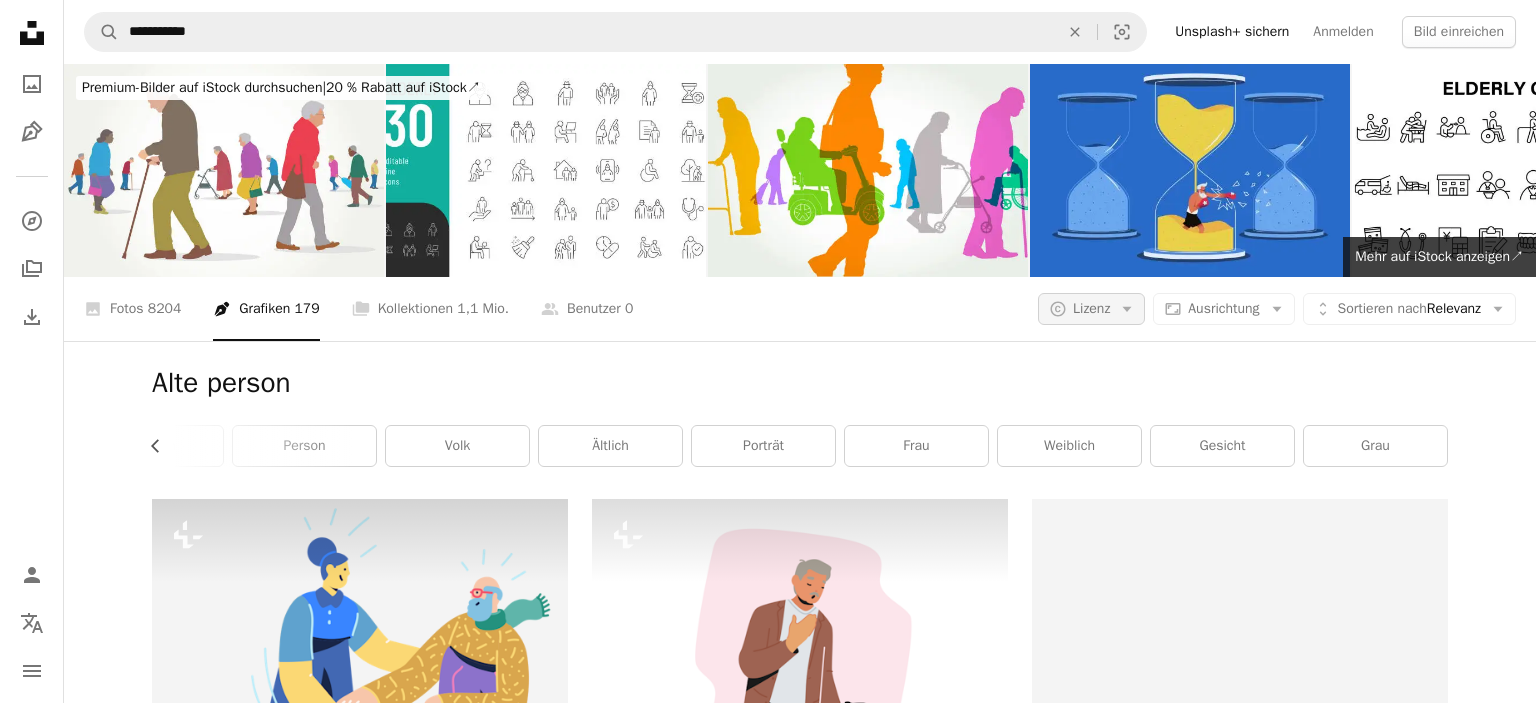 click on "Arrow down" 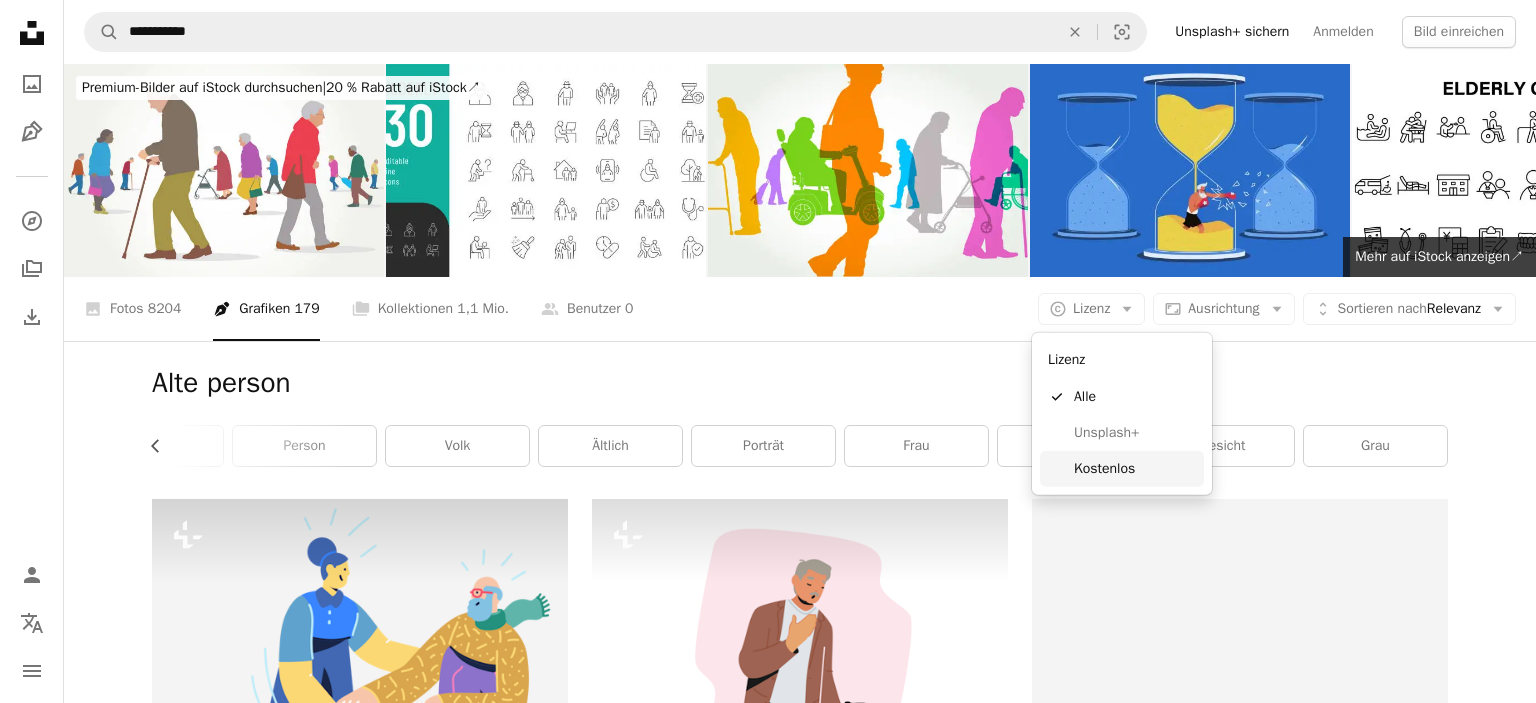 click on "Kostenlos" at bounding box center (1135, 469) 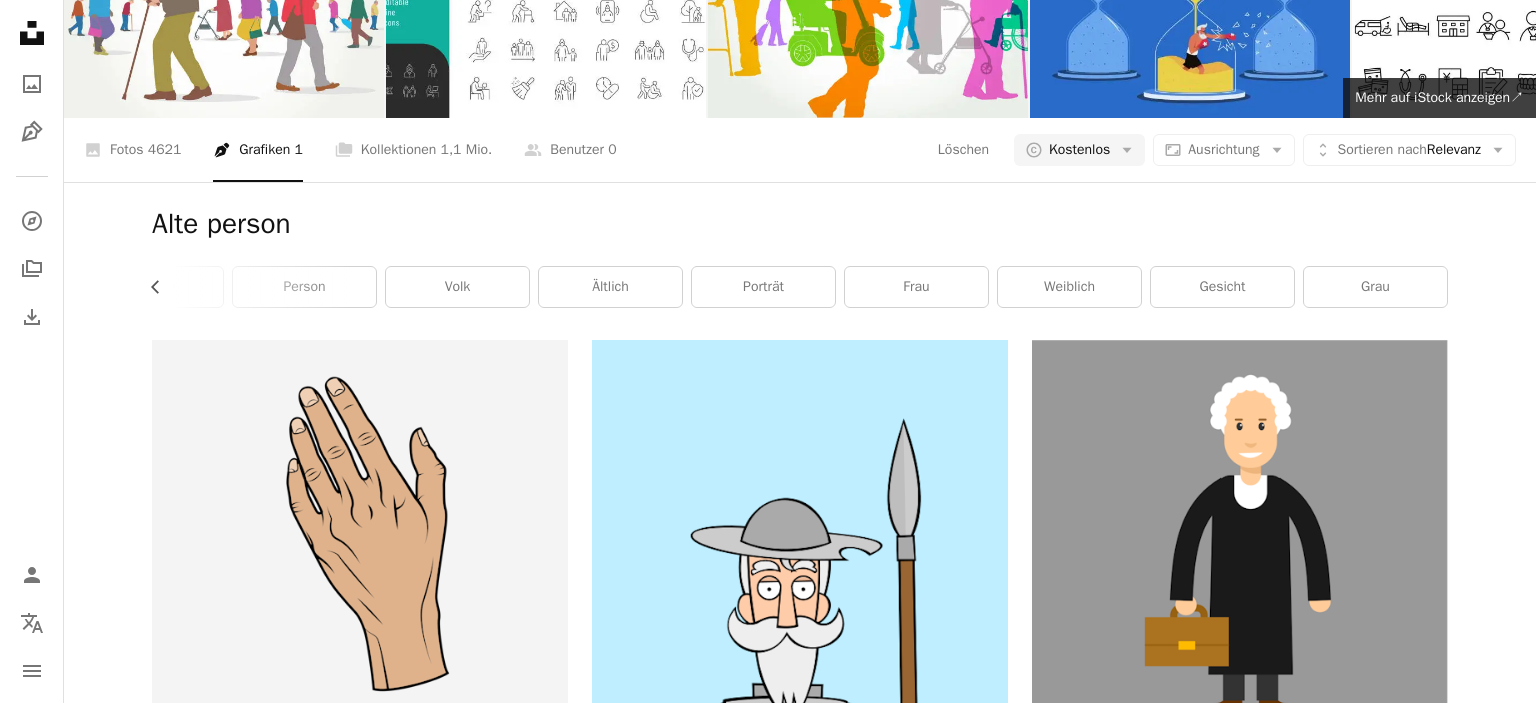 scroll, scrollTop: 0, scrollLeft: 0, axis: both 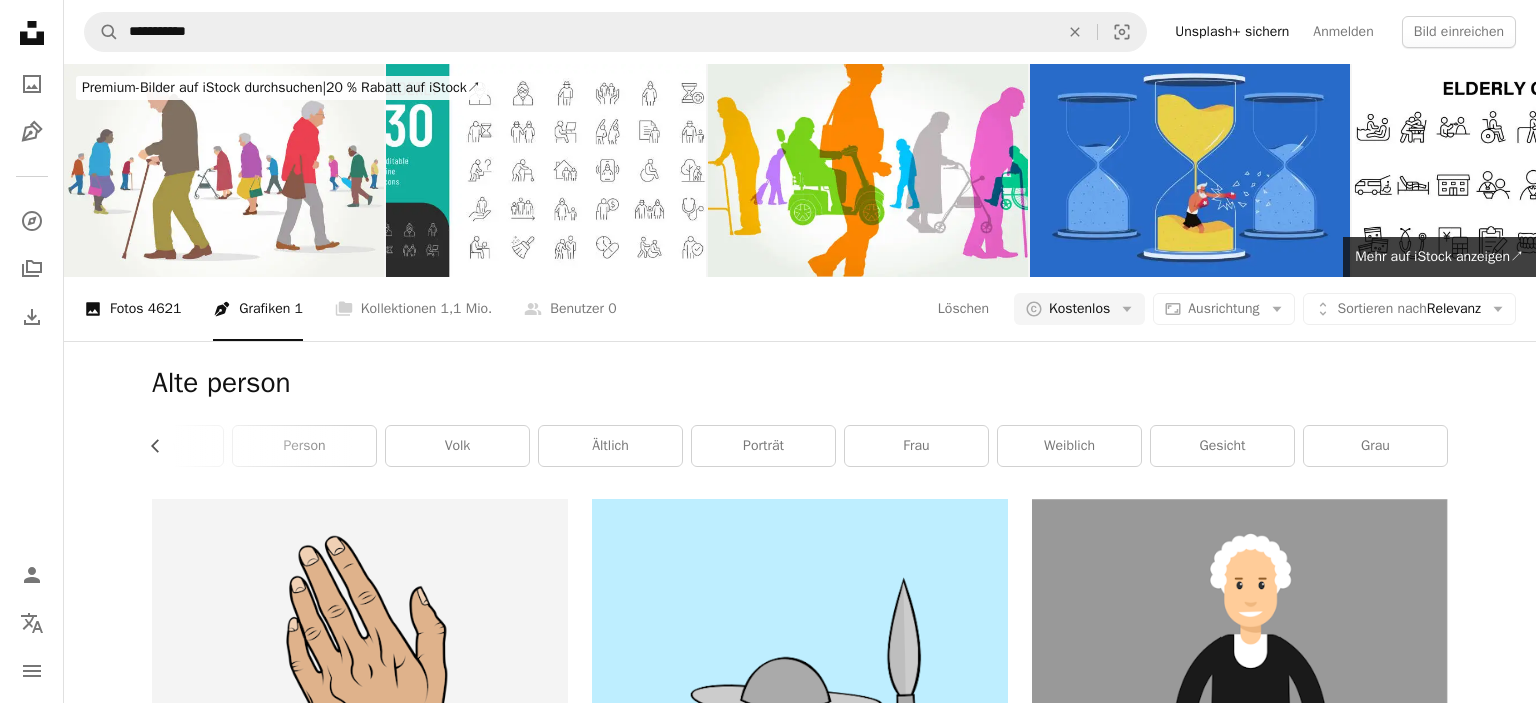 click on "4621" at bounding box center [165, 309] 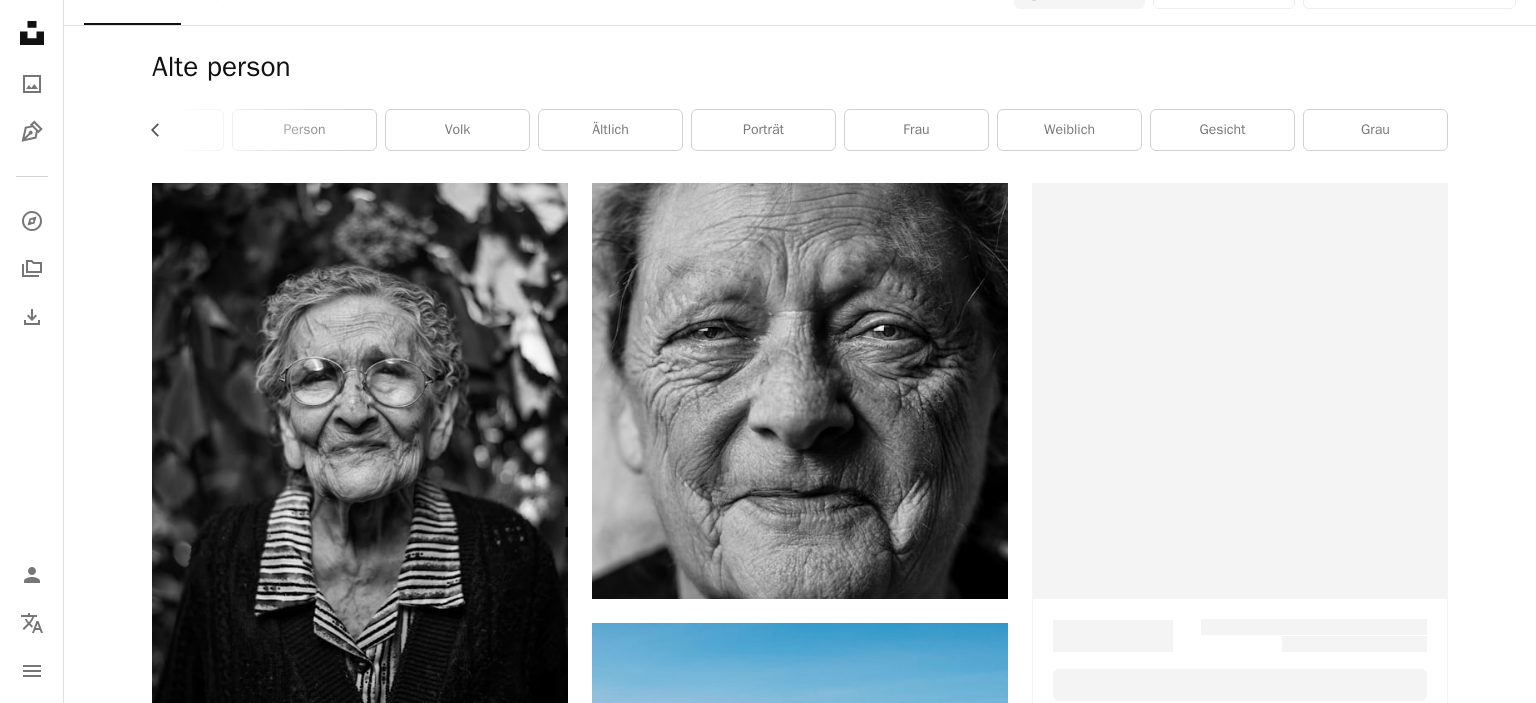 scroll, scrollTop: 0, scrollLeft: 0, axis: both 